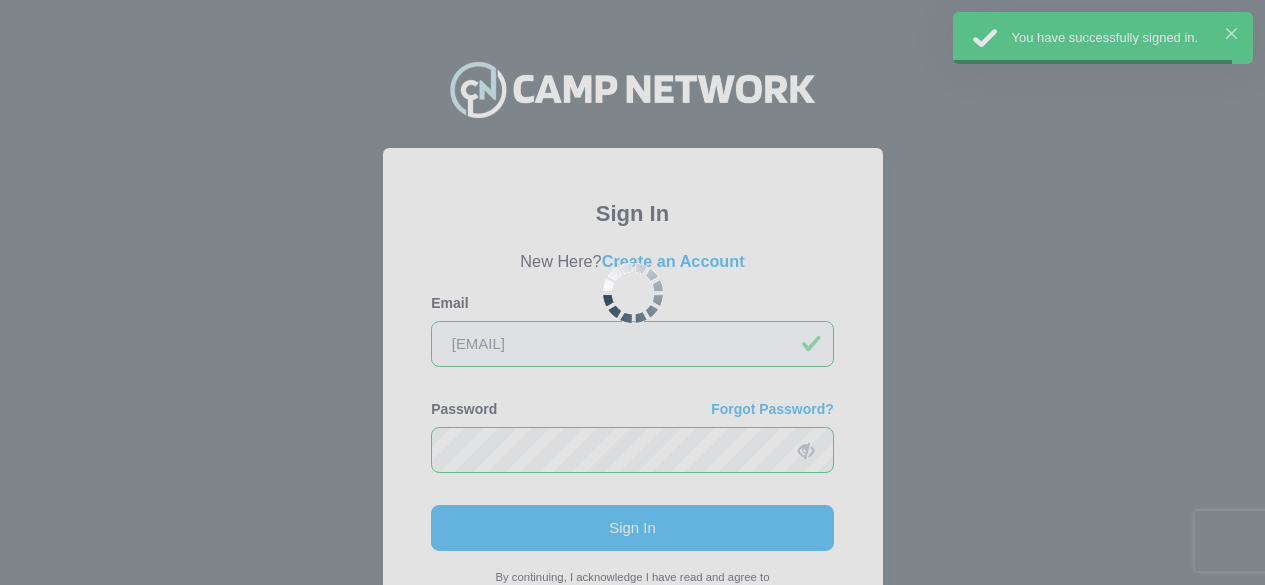 scroll, scrollTop: 0, scrollLeft: 0, axis: both 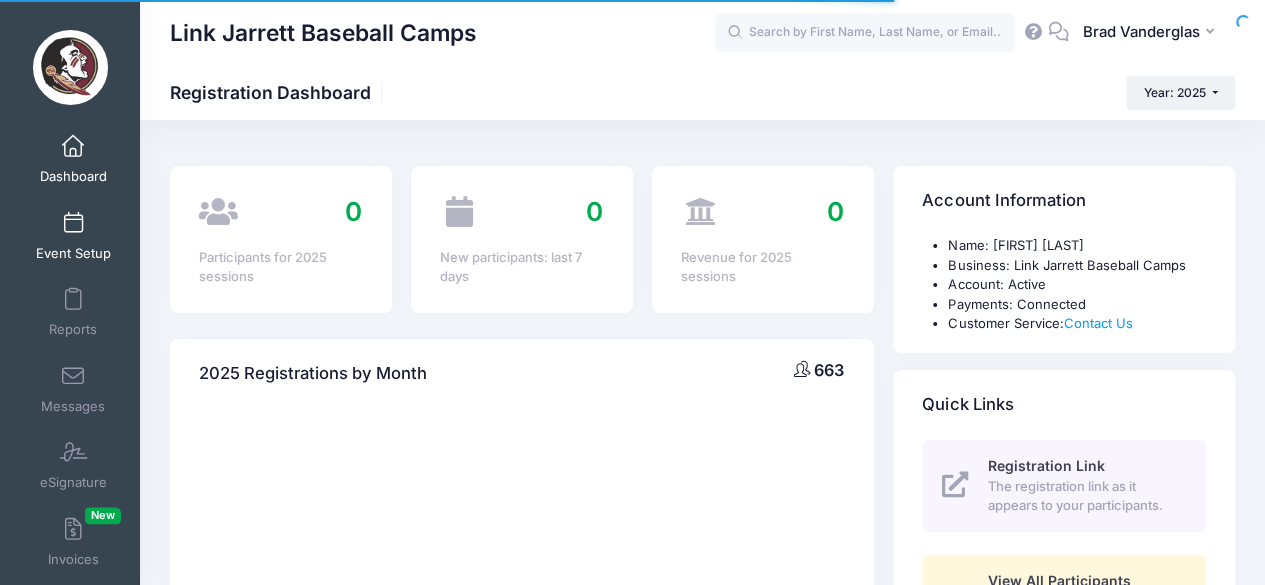 click on "Event Setup" at bounding box center (73, 236) 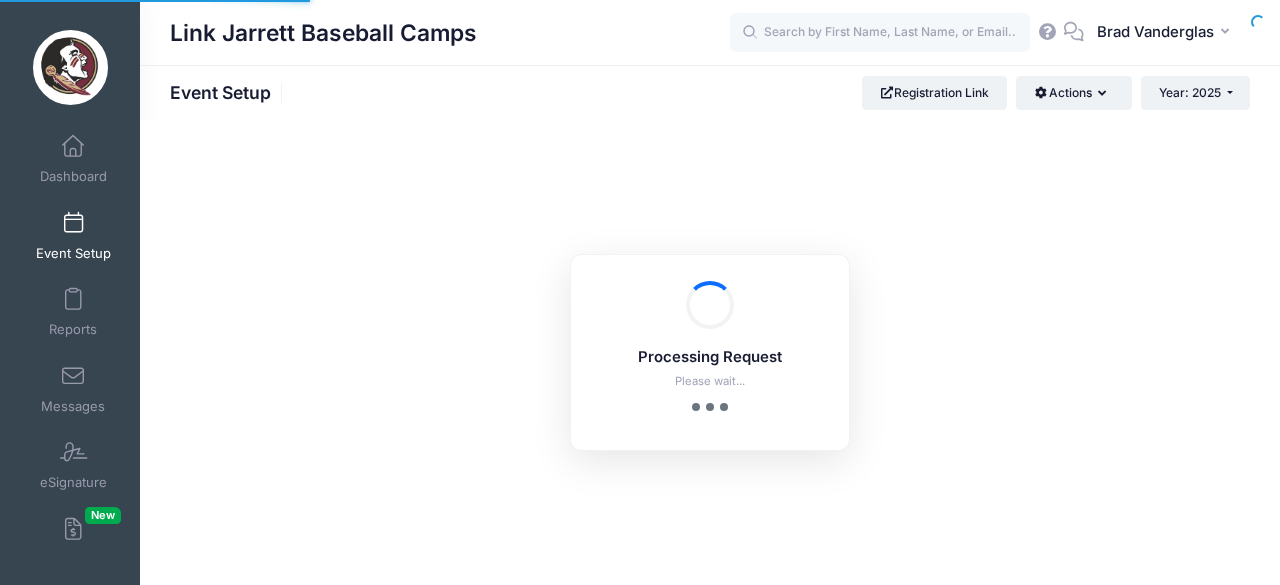 scroll, scrollTop: 0, scrollLeft: 0, axis: both 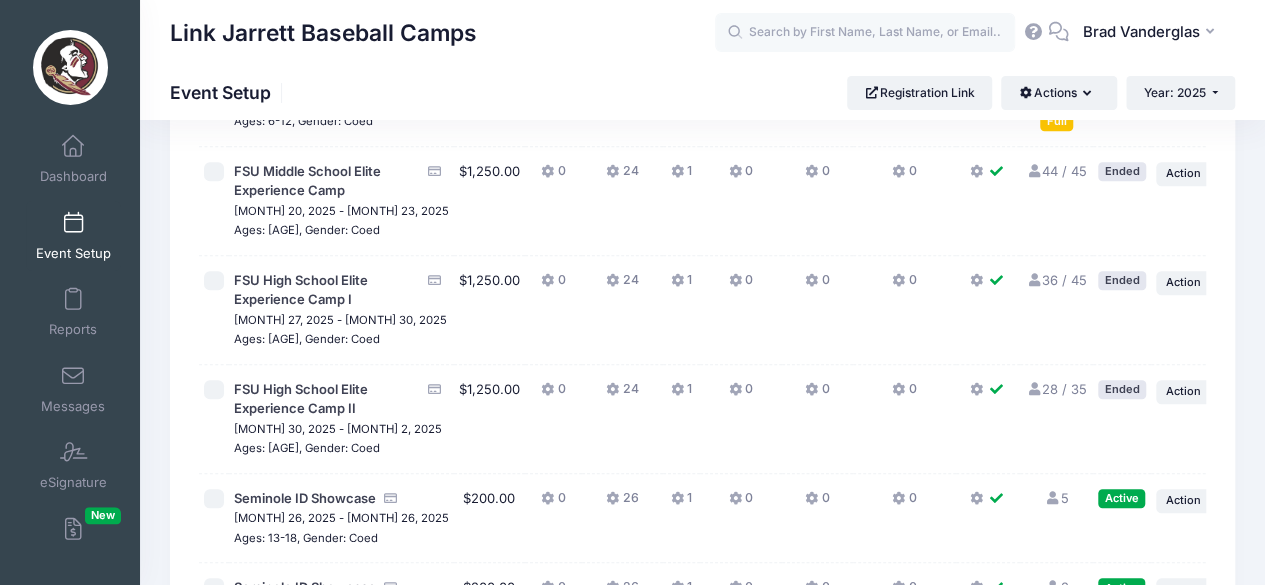 click on "28             / 35
Full" at bounding box center [1056, 389] 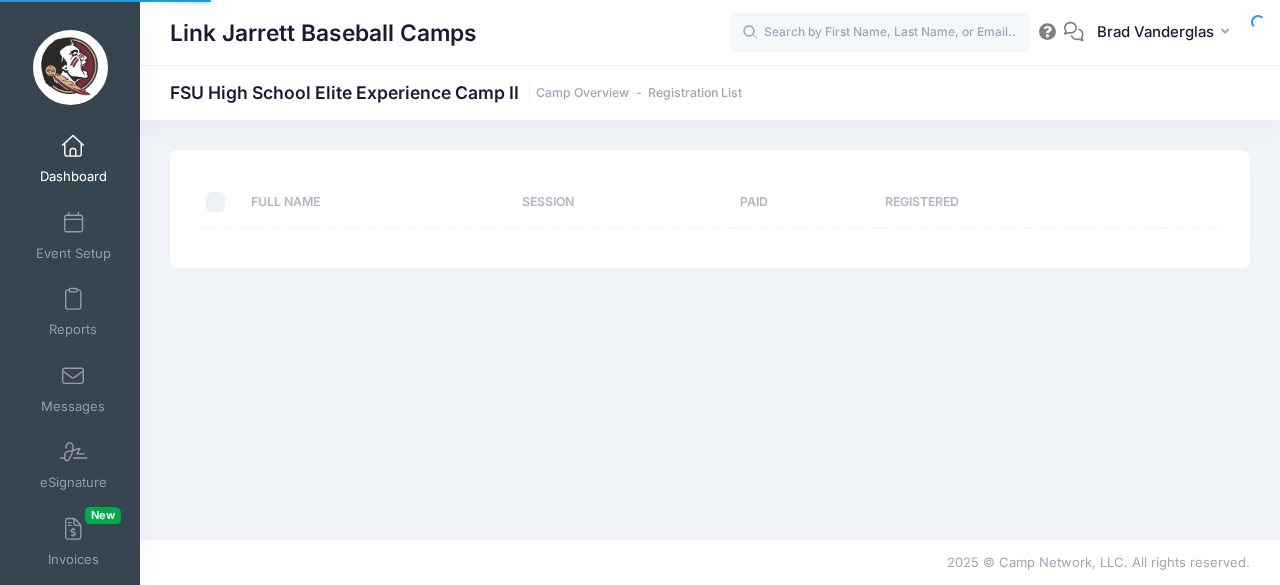 scroll, scrollTop: 0, scrollLeft: 0, axis: both 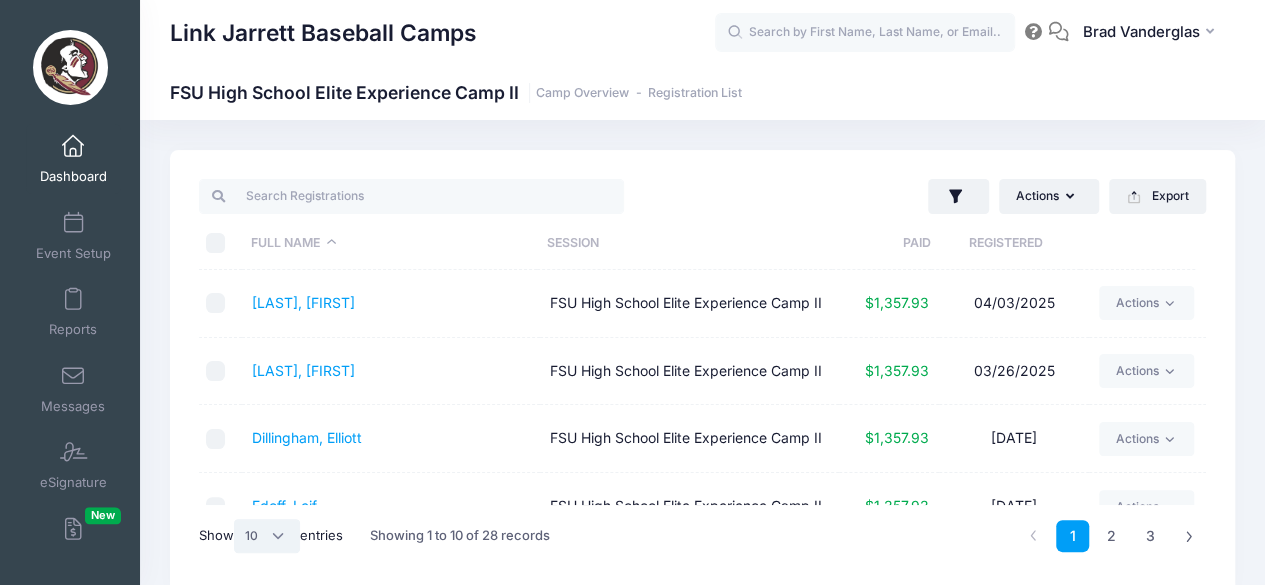 click on "All 10 25 50" at bounding box center (267, 536) 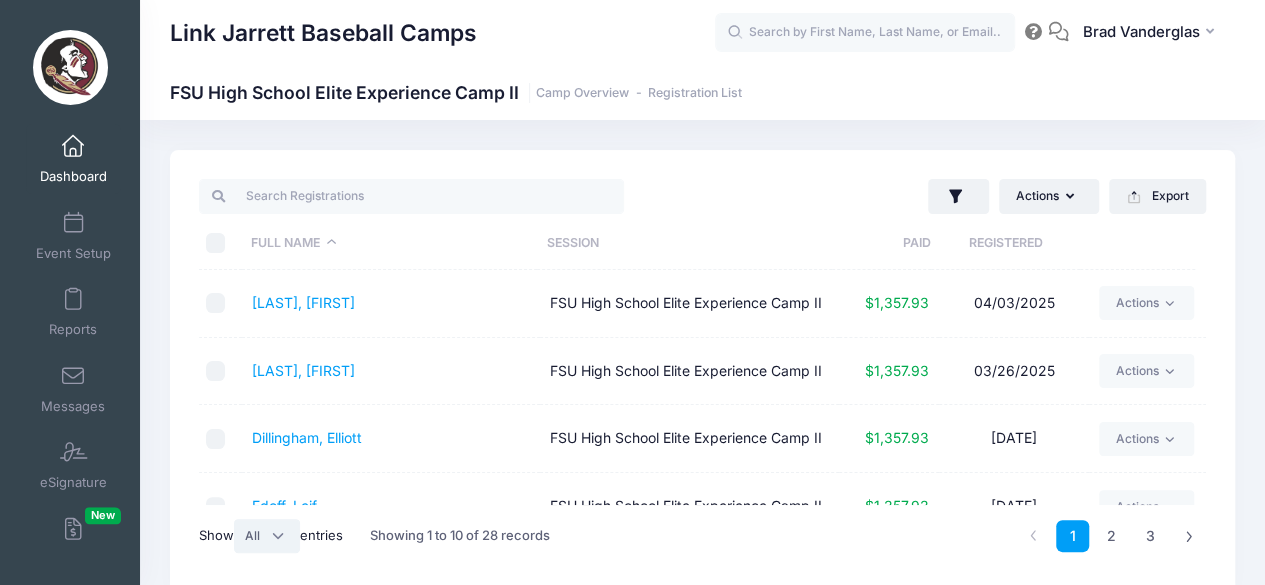 click on "All 10 25 50" at bounding box center (267, 536) 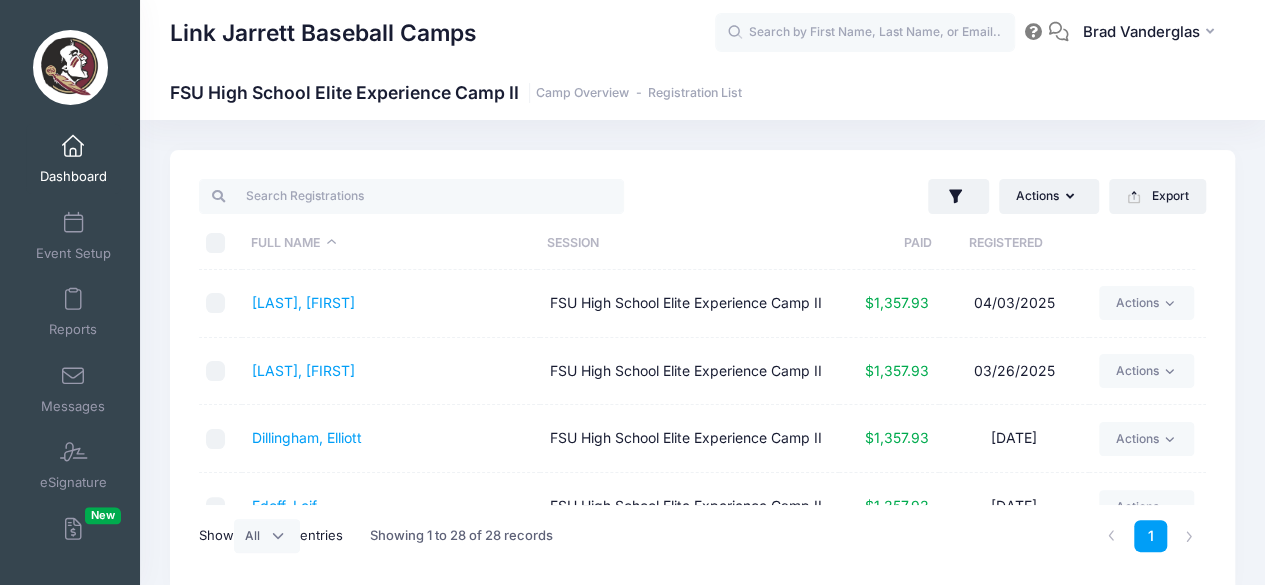 click at bounding box center (216, 243) 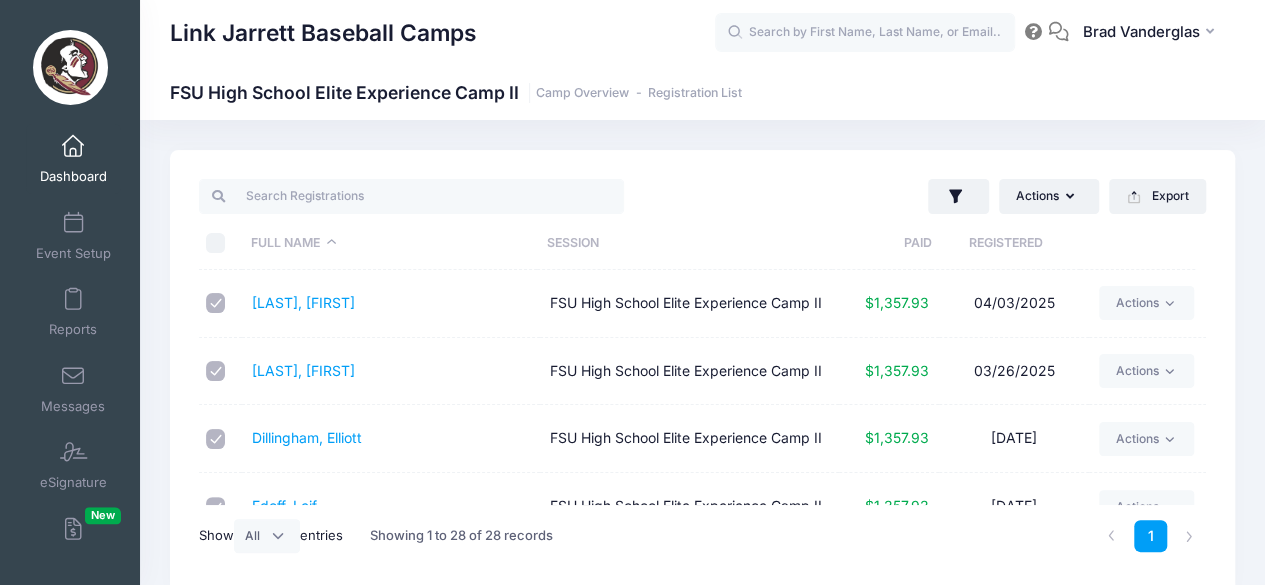 checkbox on "true" 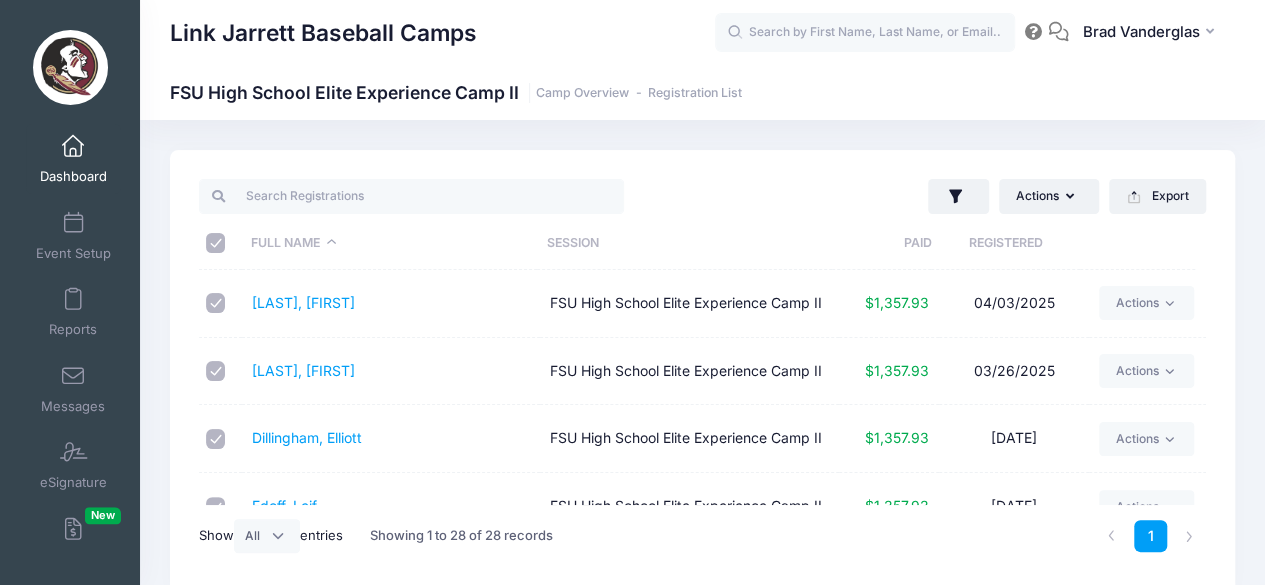 checkbox on "true" 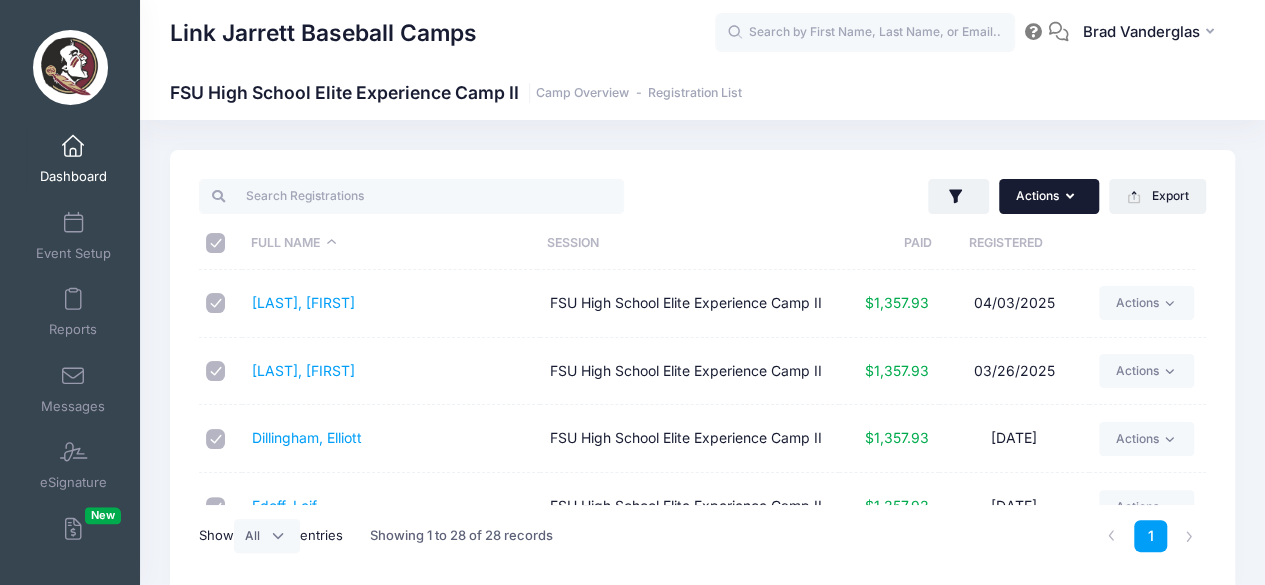 click on "Actions" at bounding box center [1049, 196] 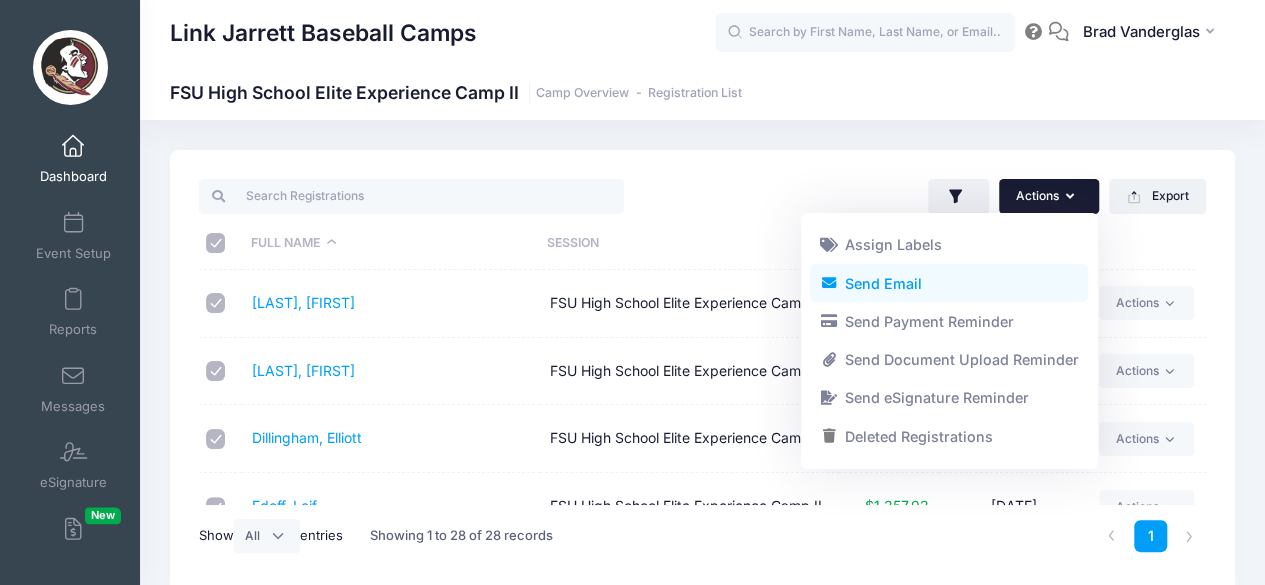 click on "Send Email" at bounding box center [949, 283] 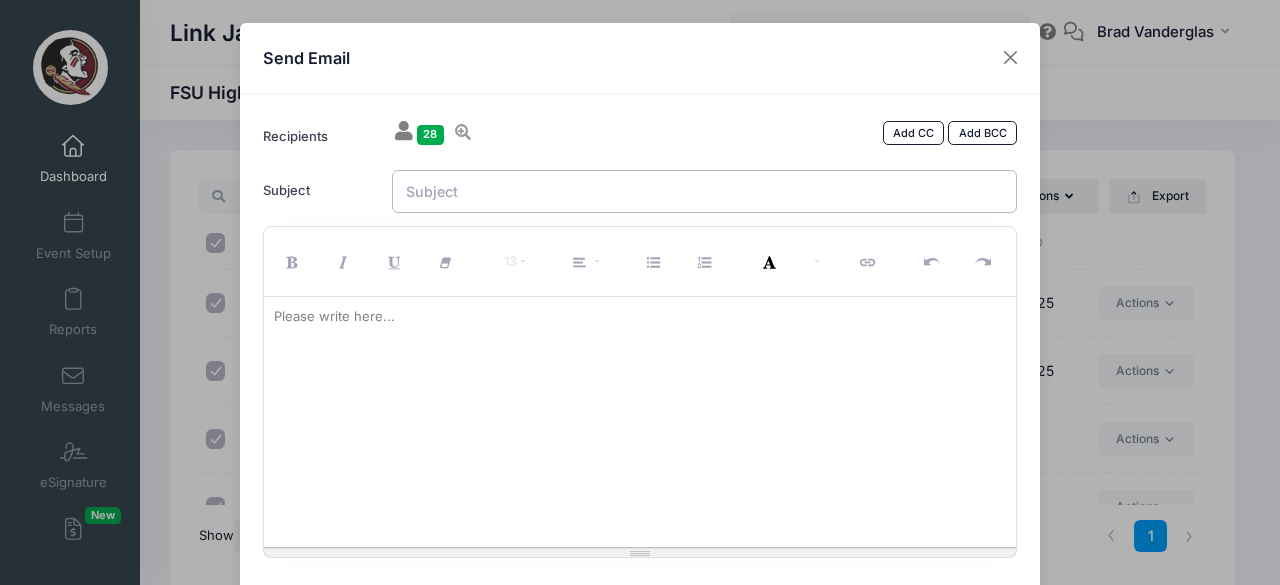 click on "Subject" at bounding box center [705, 191] 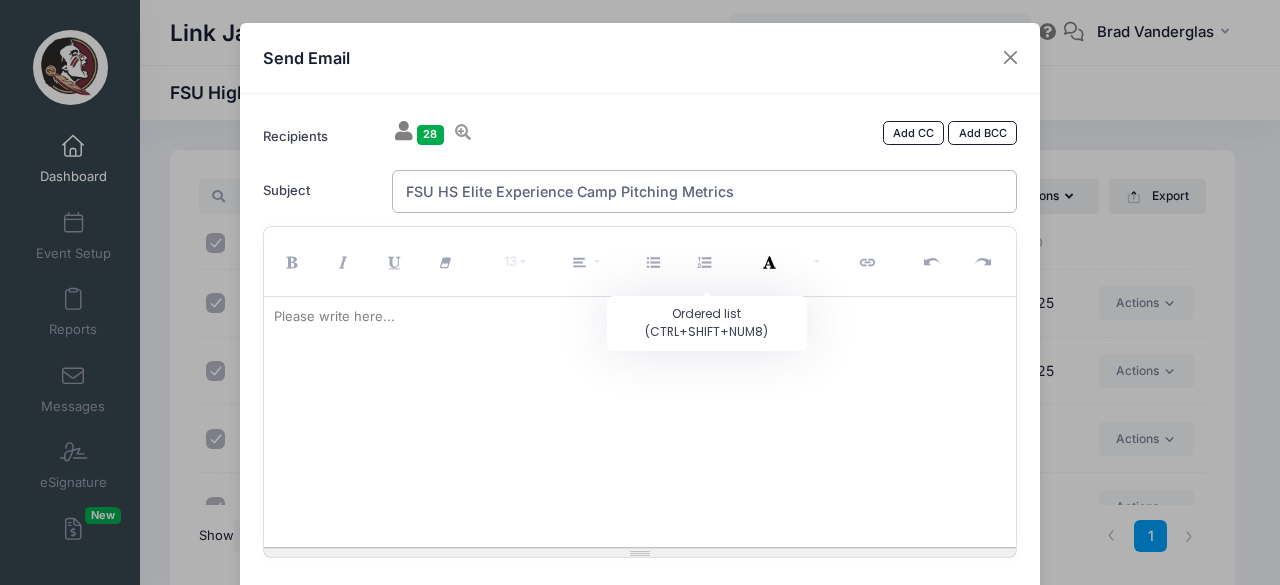 type on "FSU HS Elite Experience Camp Pitching Metrics" 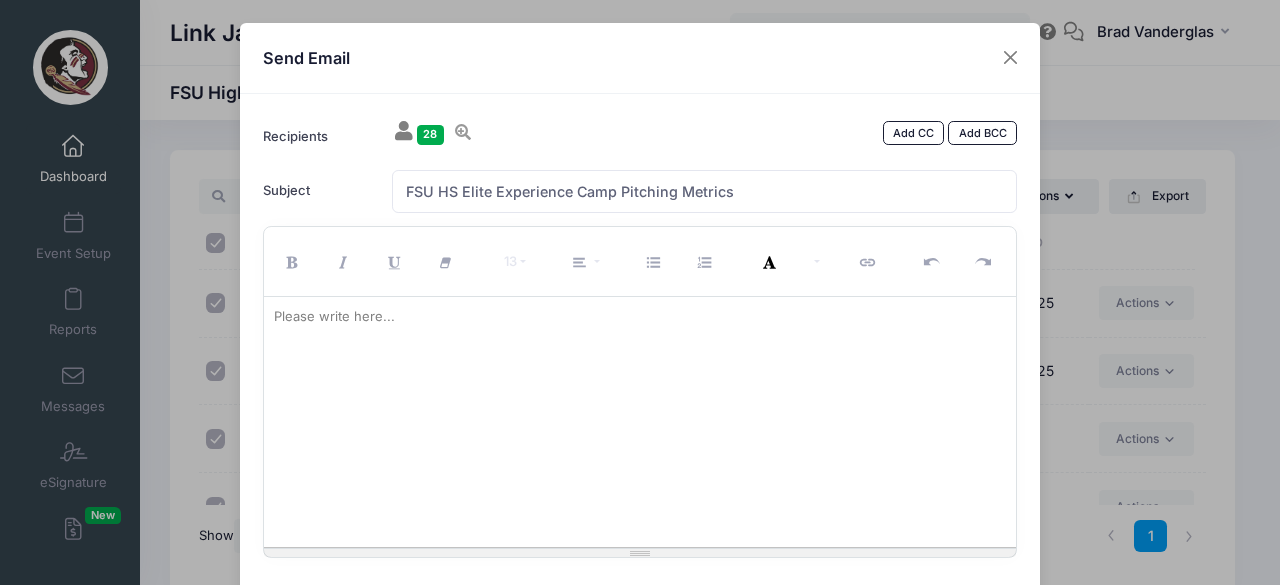 click at bounding box center (640, 317) 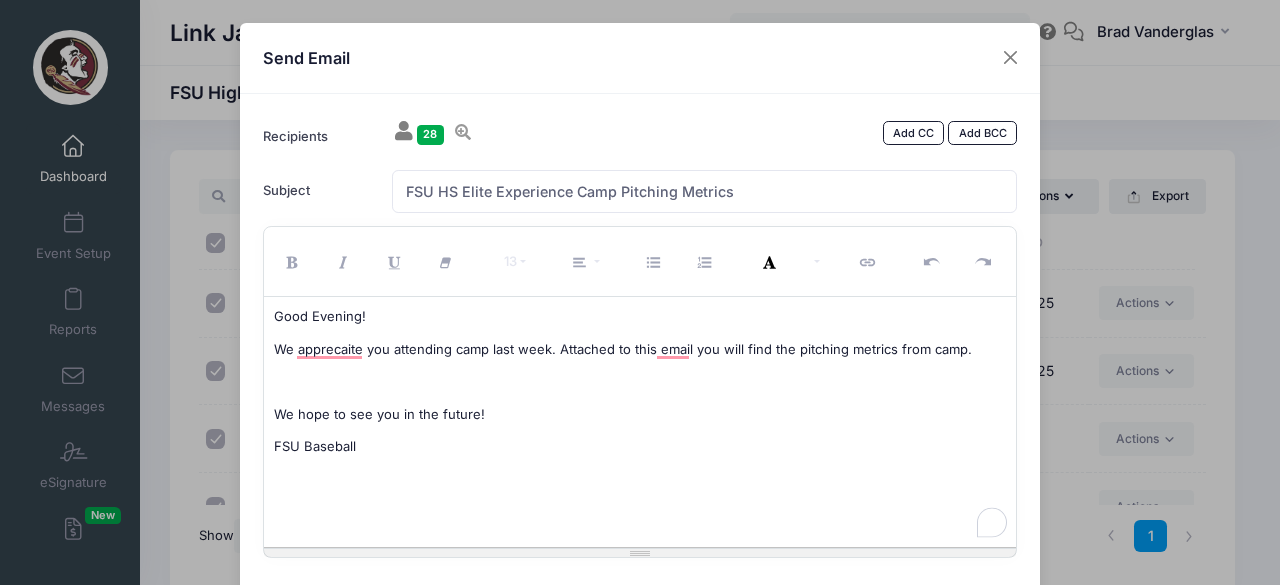 click on "We apprecaite you attending camp last week. Attached to this email you will find the pitching metrics from camp." at bounding box center (640, 350) 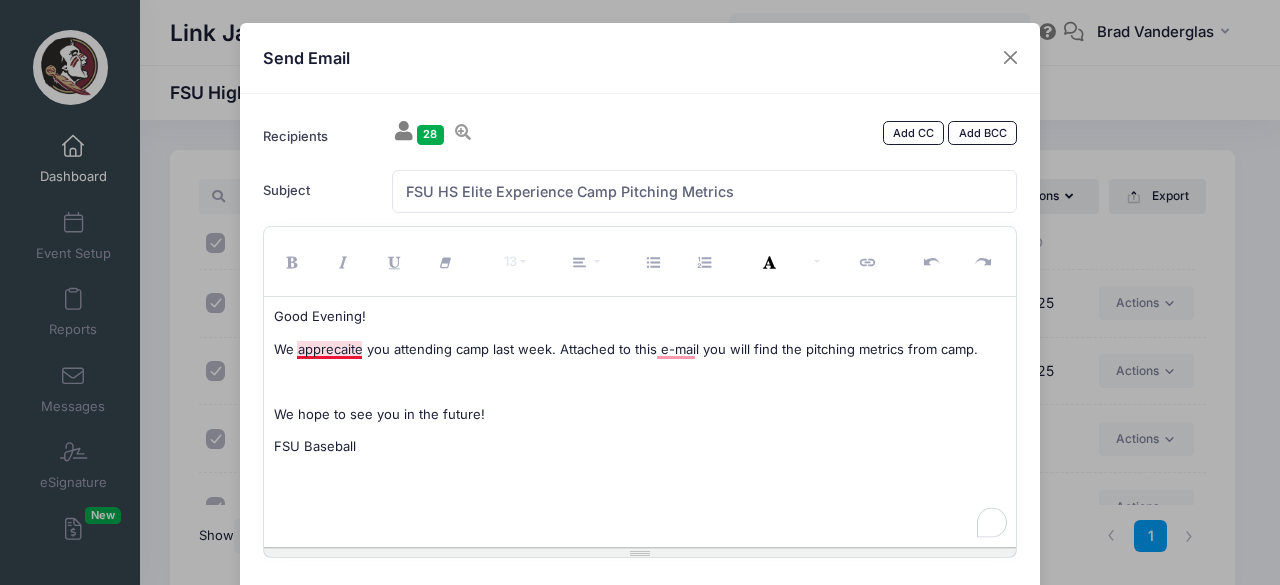 click on "We apprecaite you attending camp last week. Attached to this e-mail you will find the pitching metrics from camp." at bounding box center [640, 350] 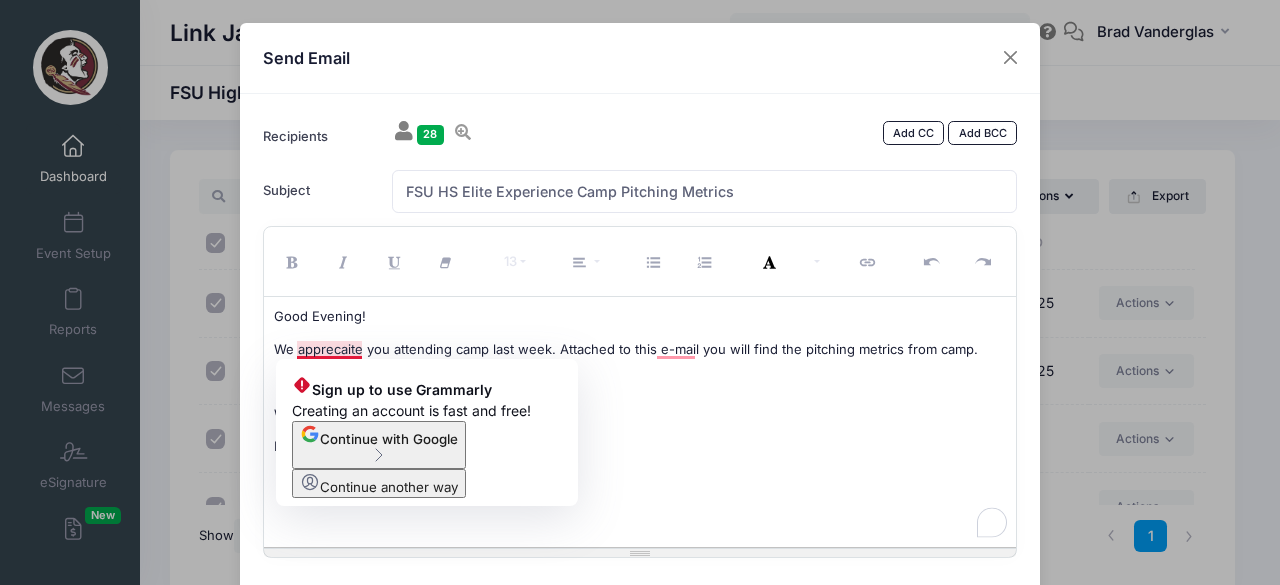 click on "We apprecaite you attending camp last week. Attached to this e-mail you will find the pitching metrics from camp." at bounding box center (640, 350) 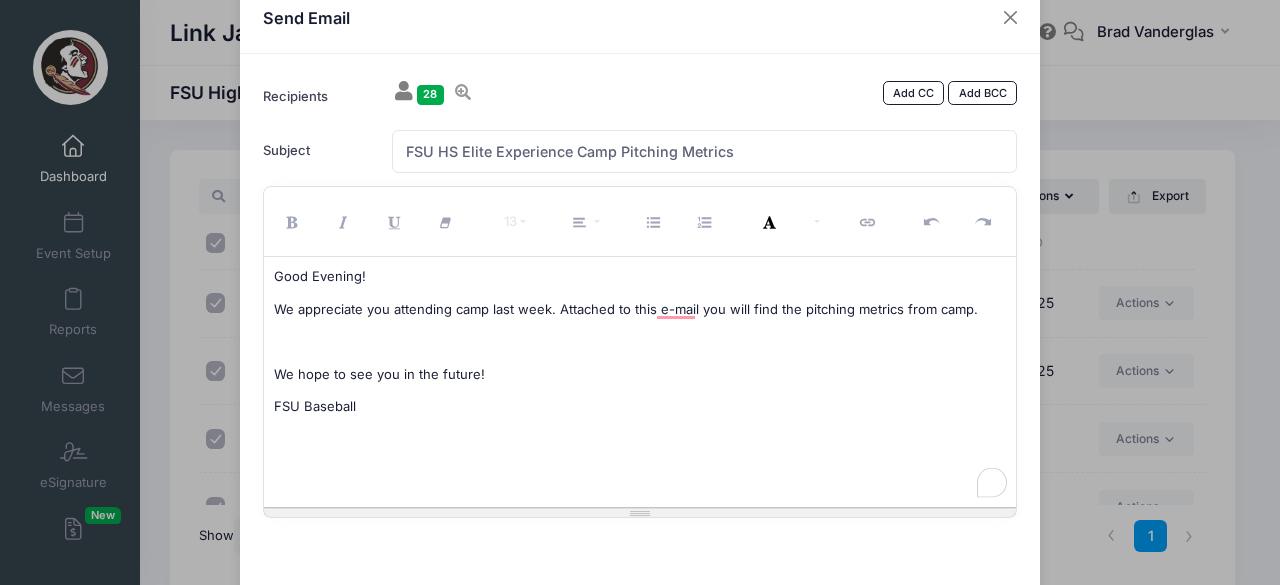 scroll, scrollTop: 115, scrollLeft: 0, axis: vertical 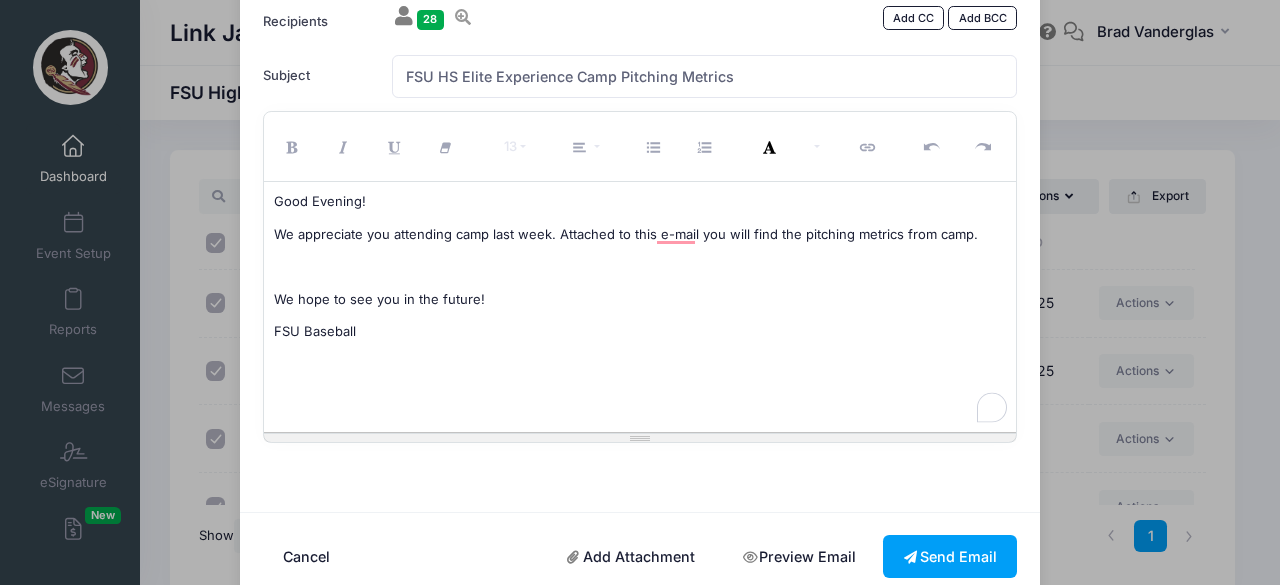 click on "Add Attachment" at bounding box center (631, 556) 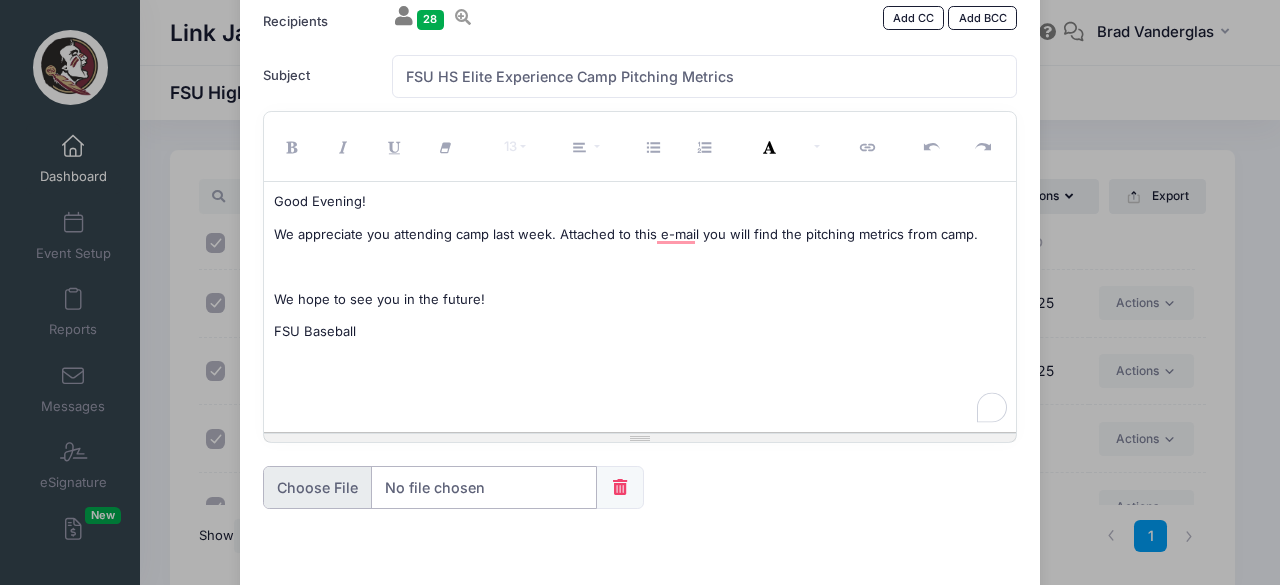click at bounding box center [430, 487] 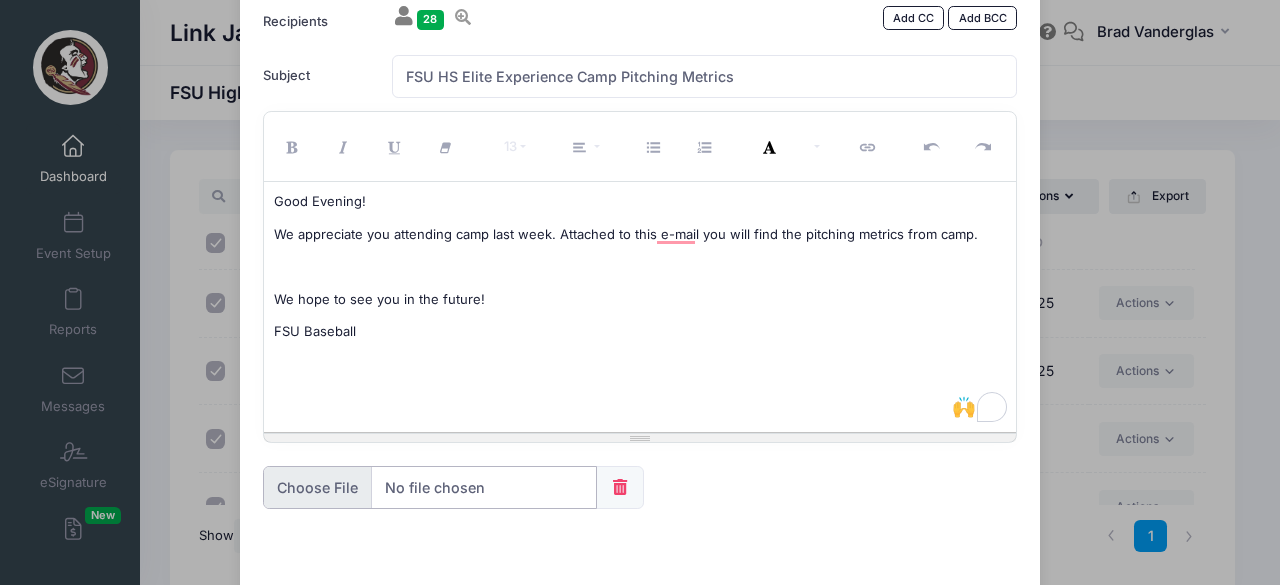 type on "C:\fakepath\2025 HS Elite 2 Pitching Measurables.pdf" 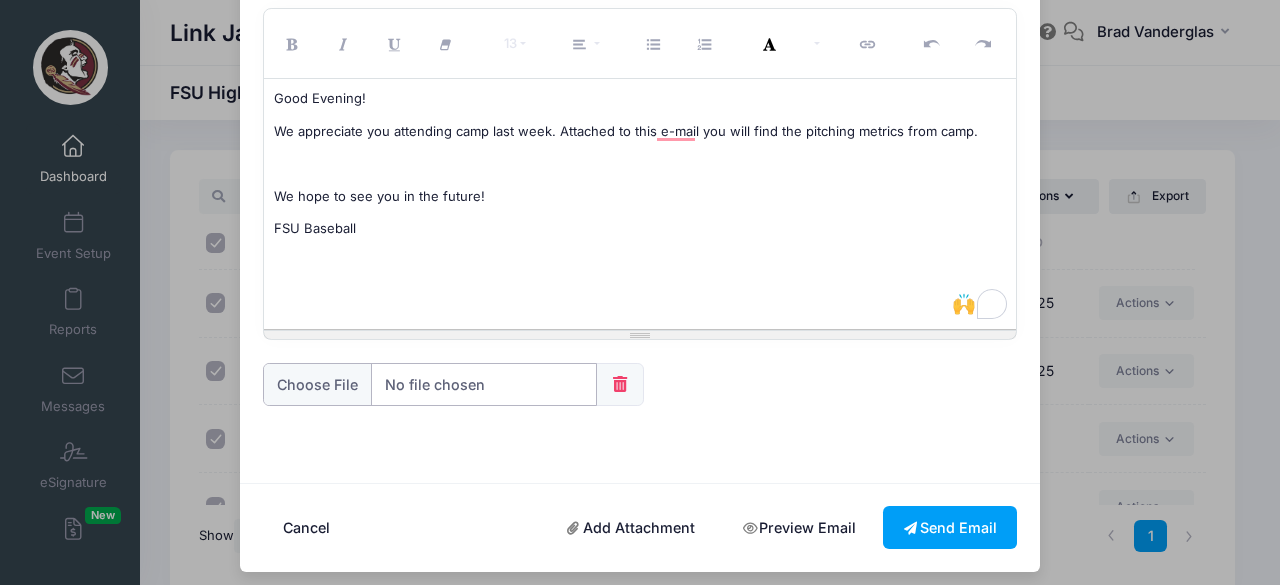 scroll, scrollTop: 222, scrollLeft: 0, axis: vertical 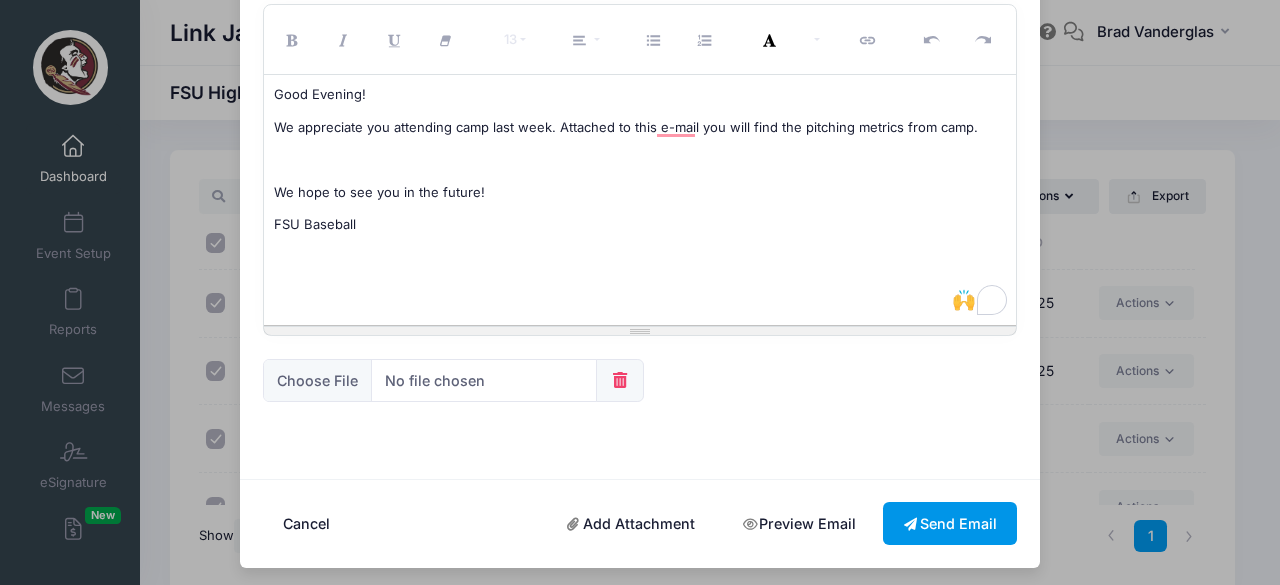 click on "Send Email" at bounding box center (950, 523) 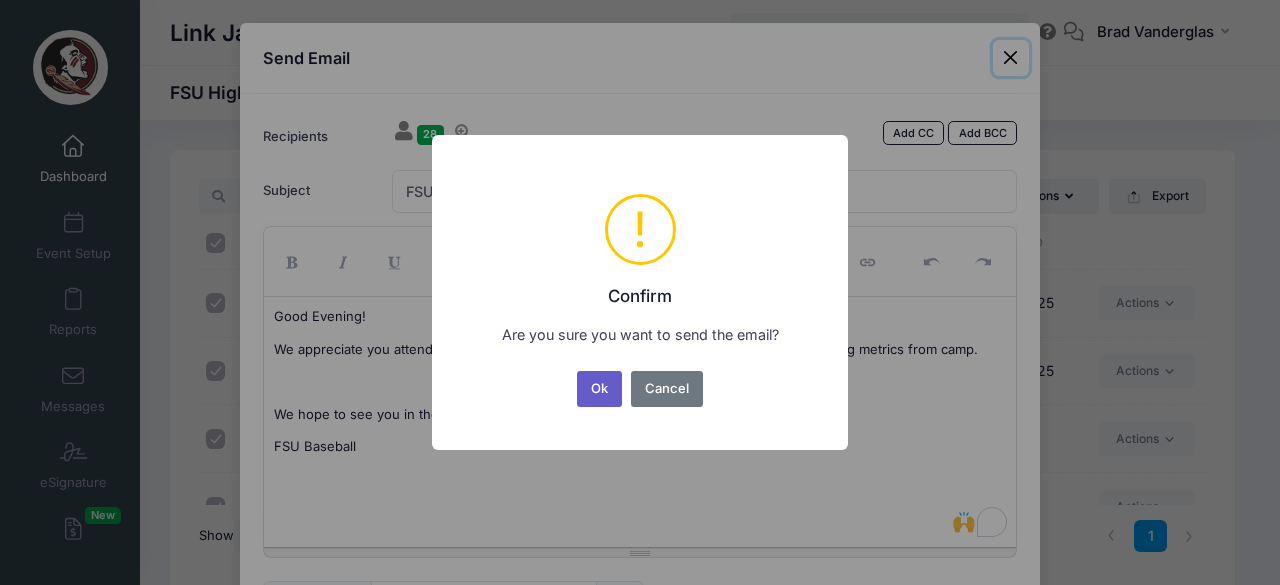click on "Ok" at bounding box center (600, 389) 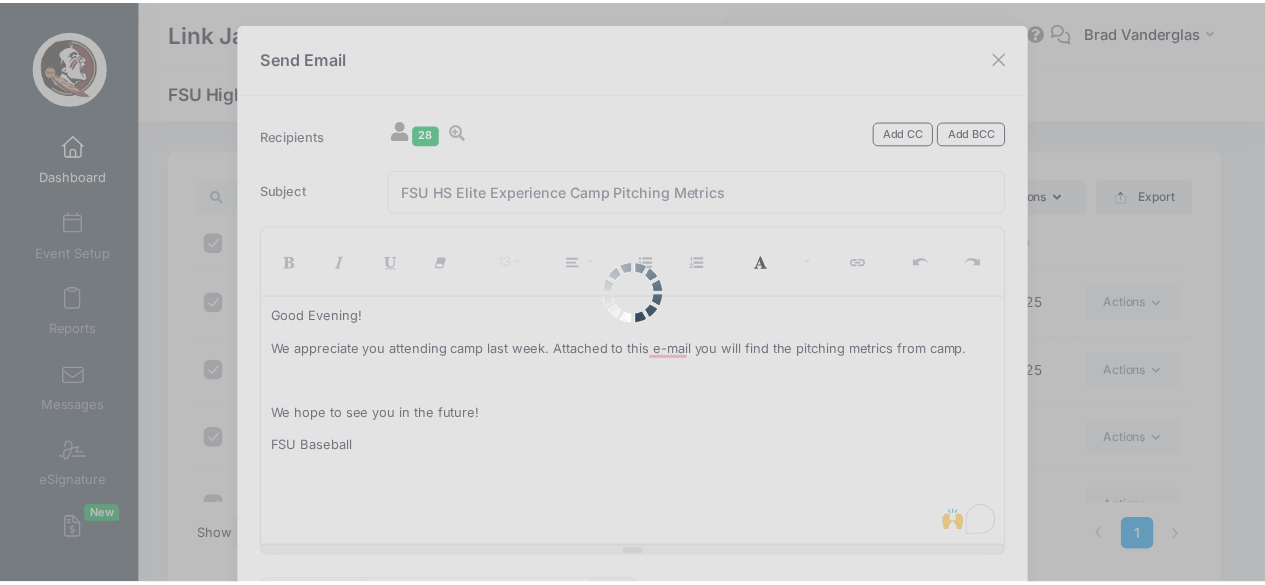 scroll, scrollTop: 224, scrollLeft: 0, axis: vertical 